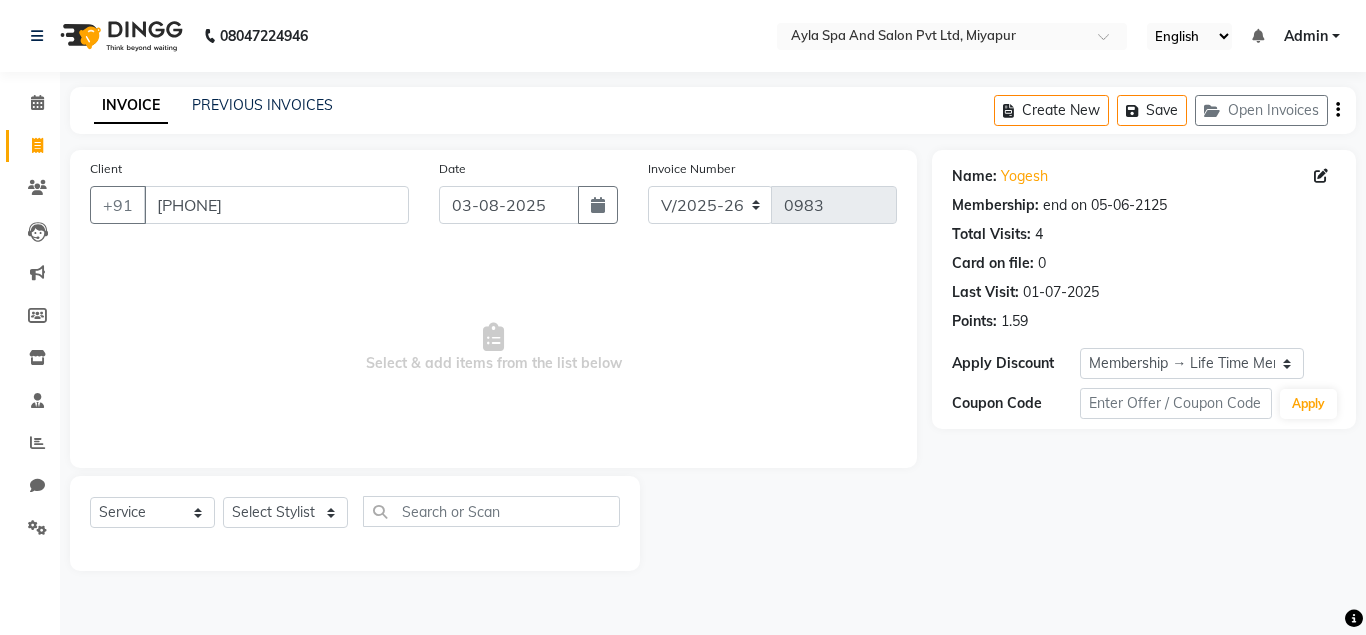 select on "7756" 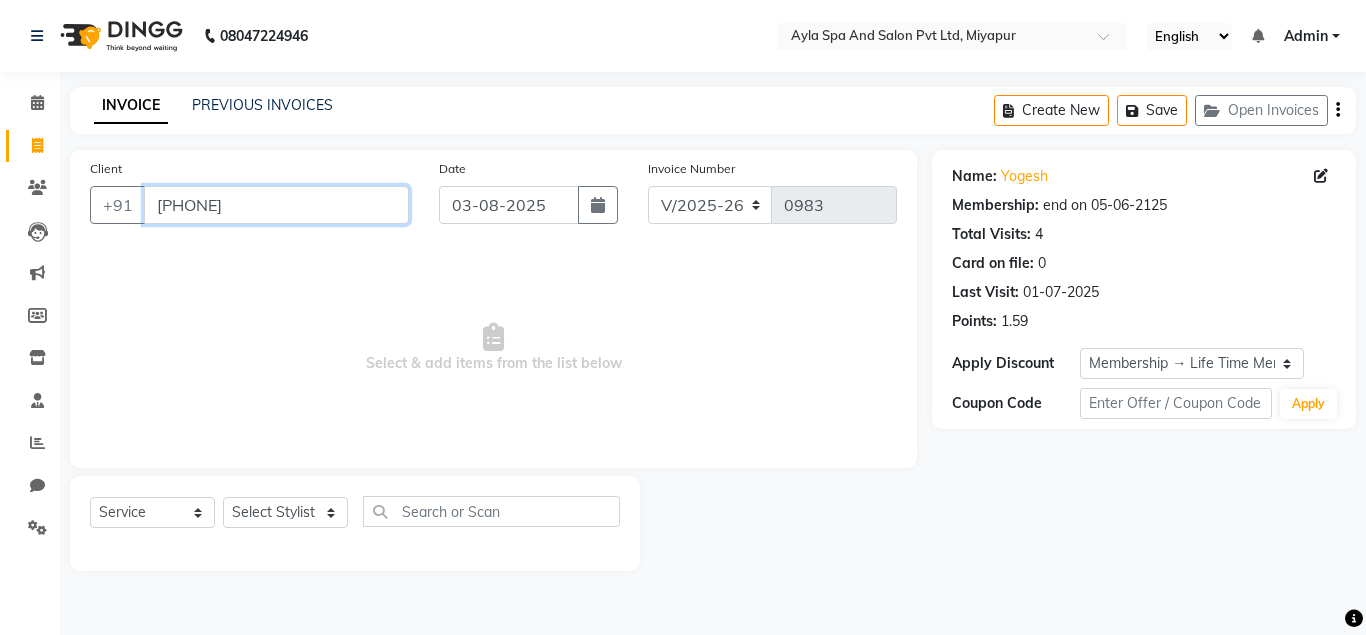 click on "[PHONE]" at bounding box center (276, 205) 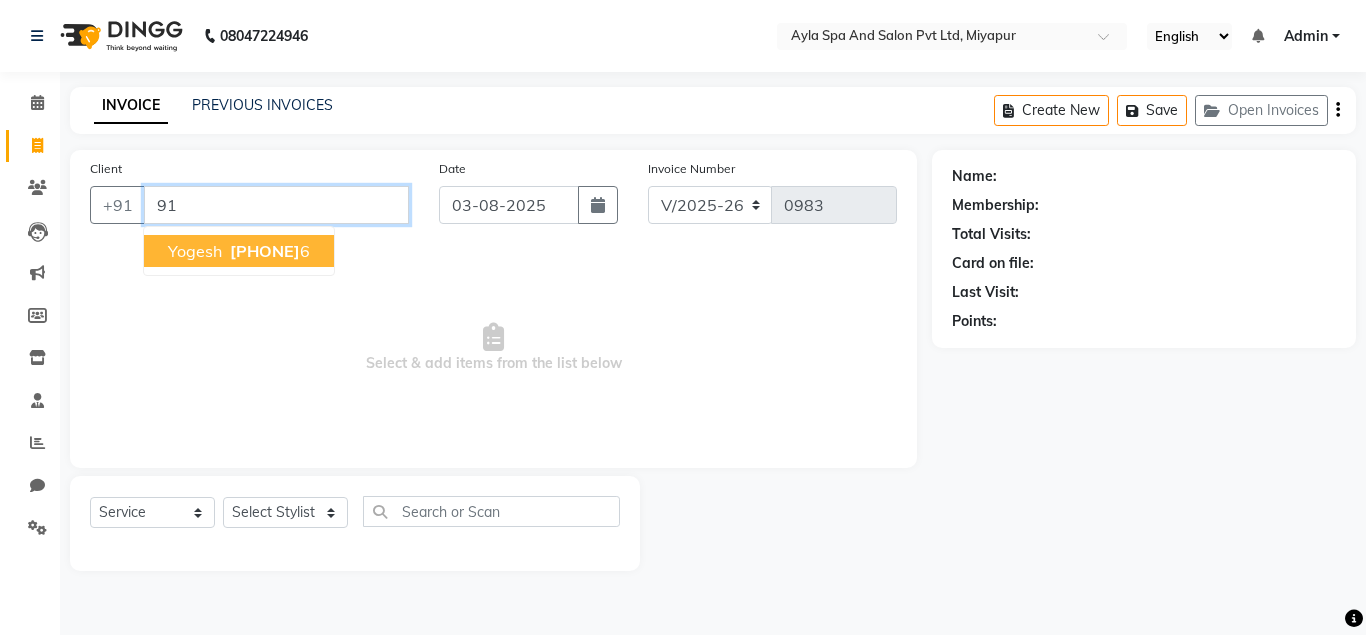 type on "9" 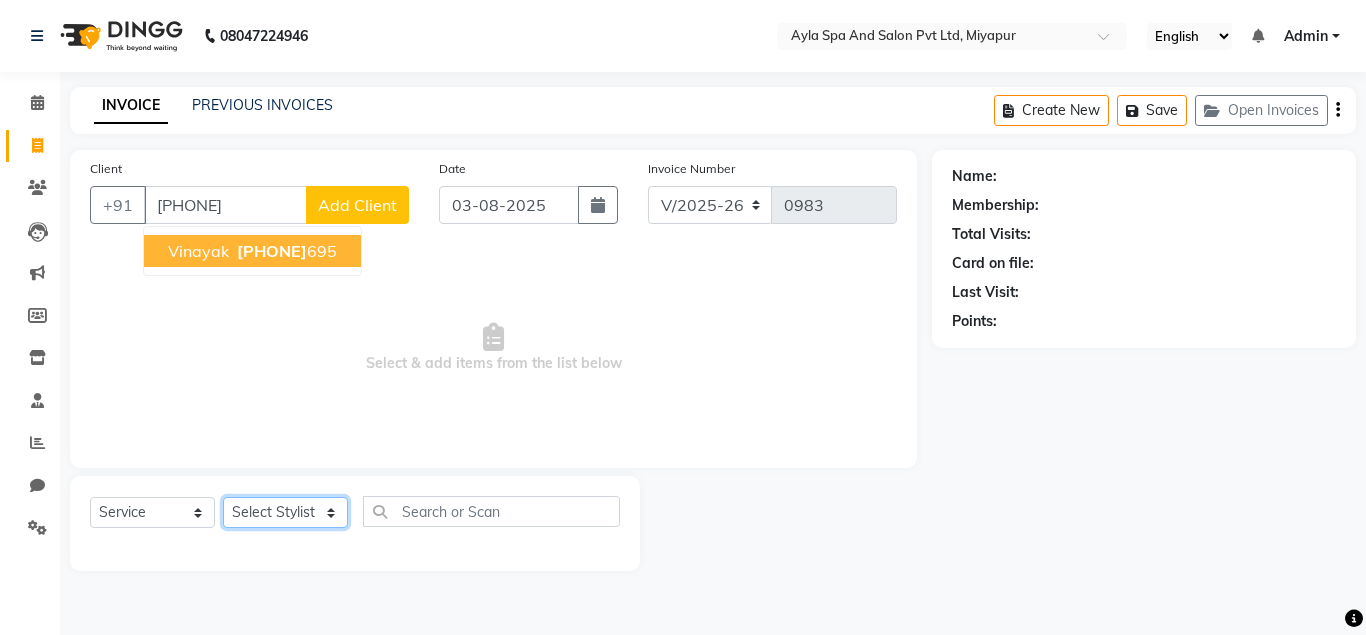 click on "Select Stylist Akshit raja BALU meena Neelima Renuka Silpa" 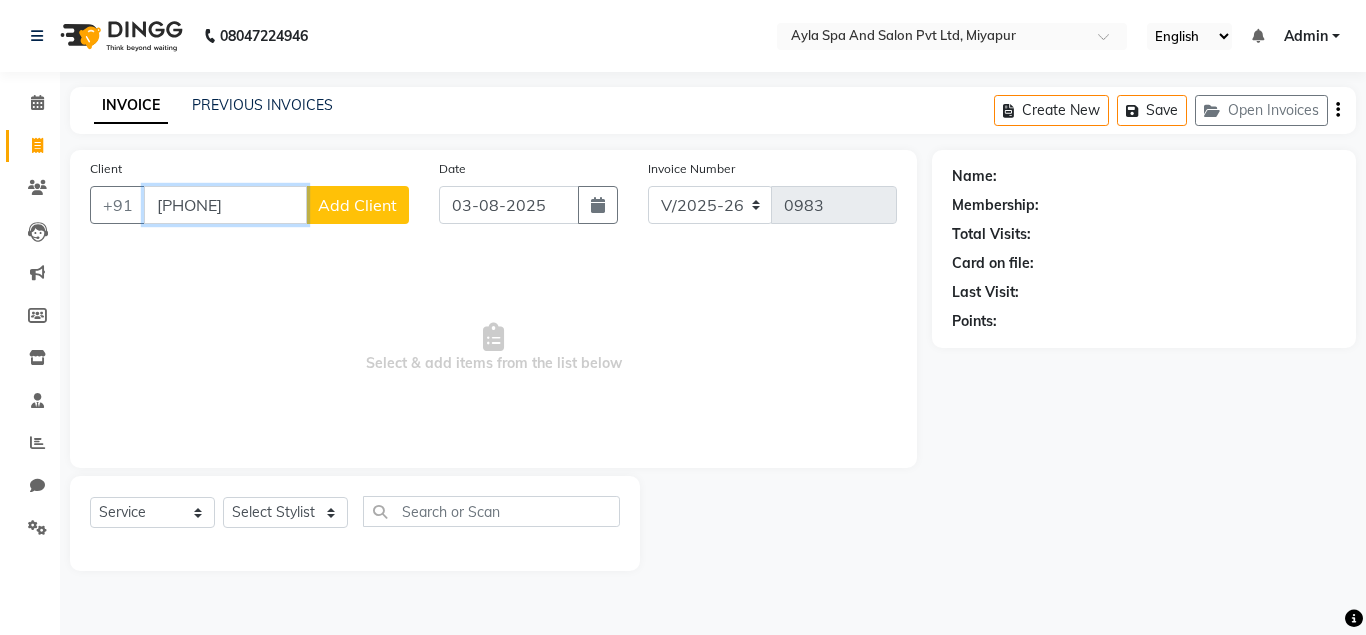 drag, startPoint x: 324, startPoint y: 510, endPoint x: 275, endPoint y: 198, distance: 315.8243 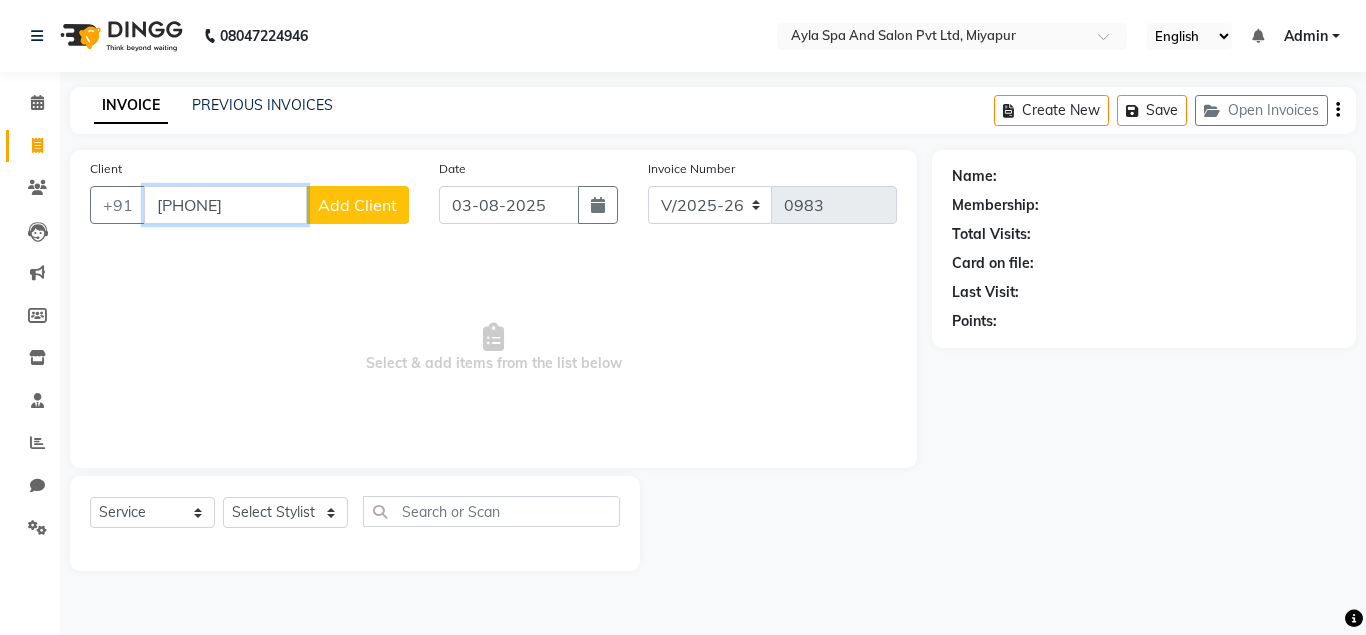 click on "[PHONE]" at bounding box center [225, 205] 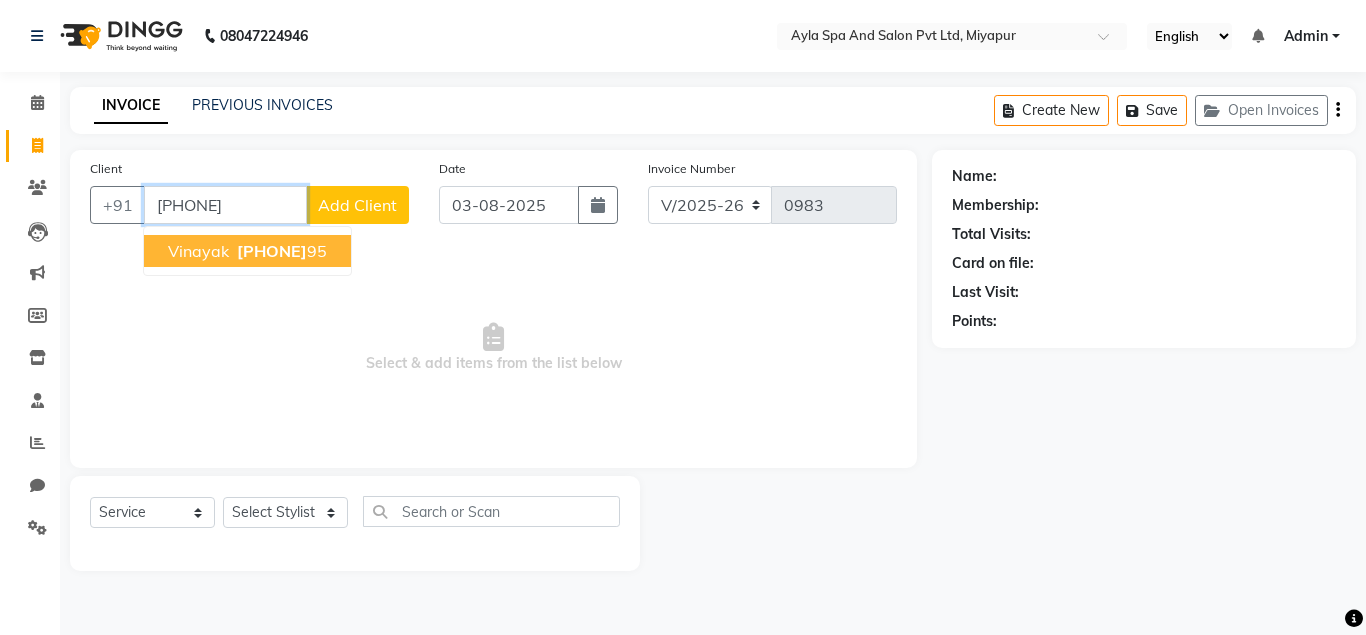 click on "[FIRST] [PHONE]" at bounding box center (247, 251) 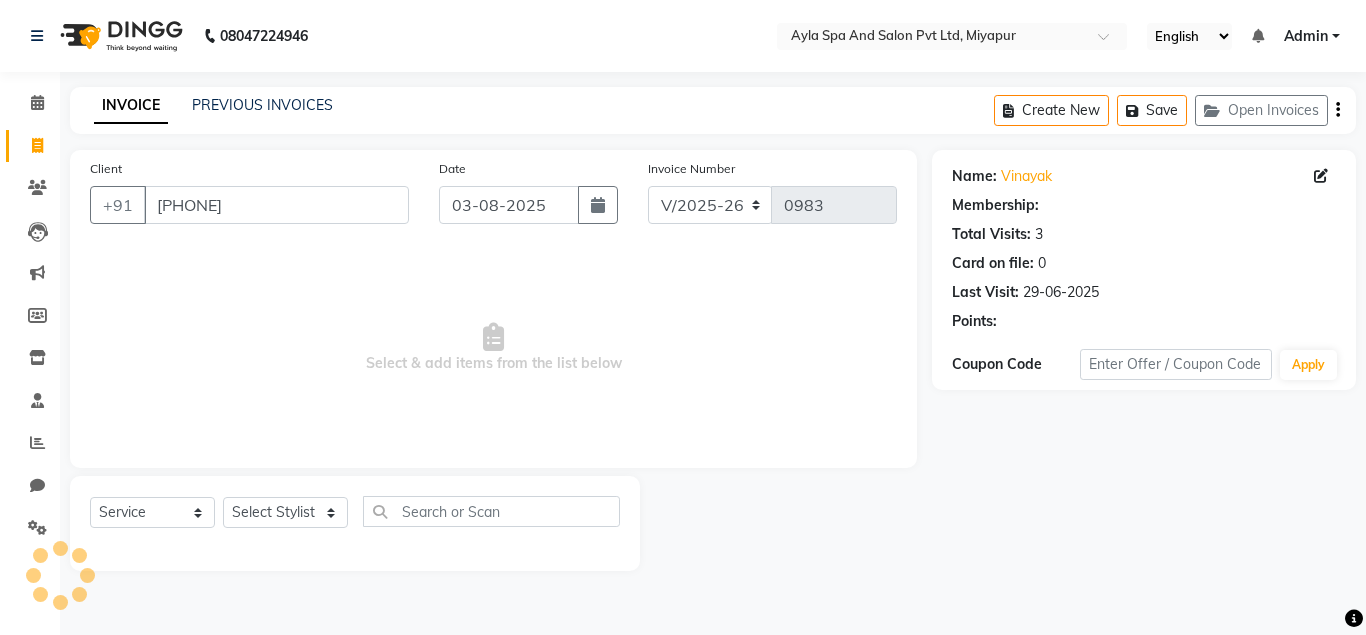 select on "1: Object" 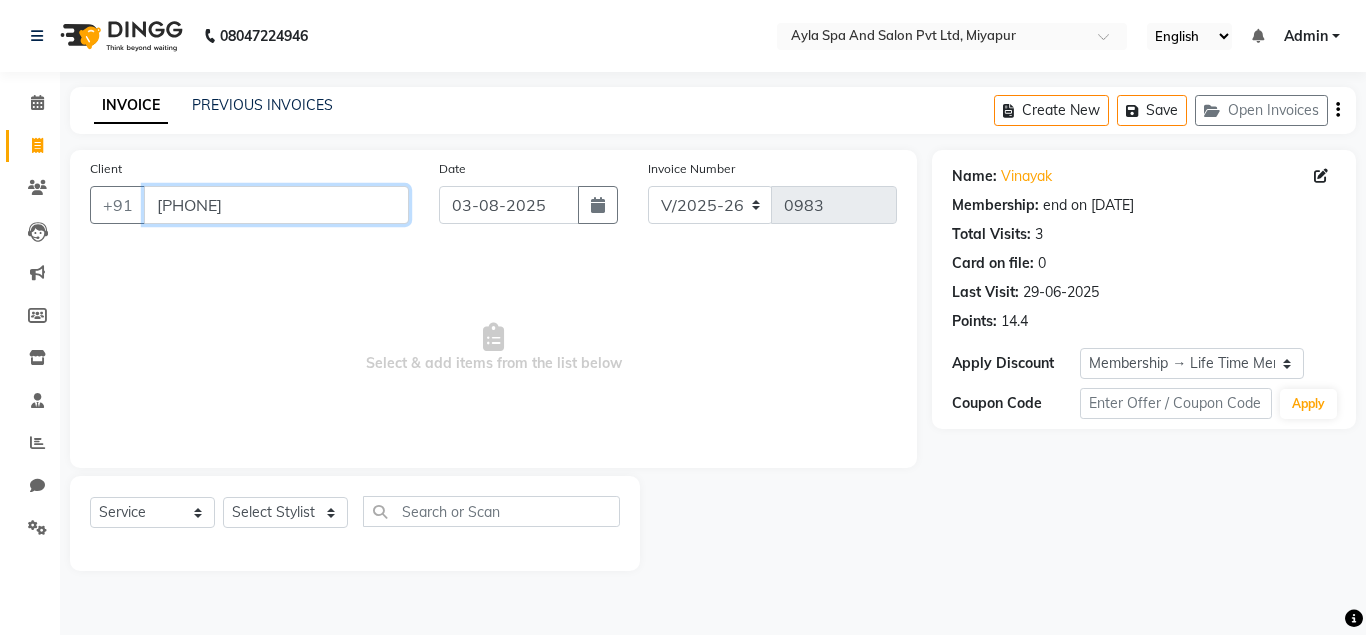 click on "[PHONE]" at bounding box center [276, 205] 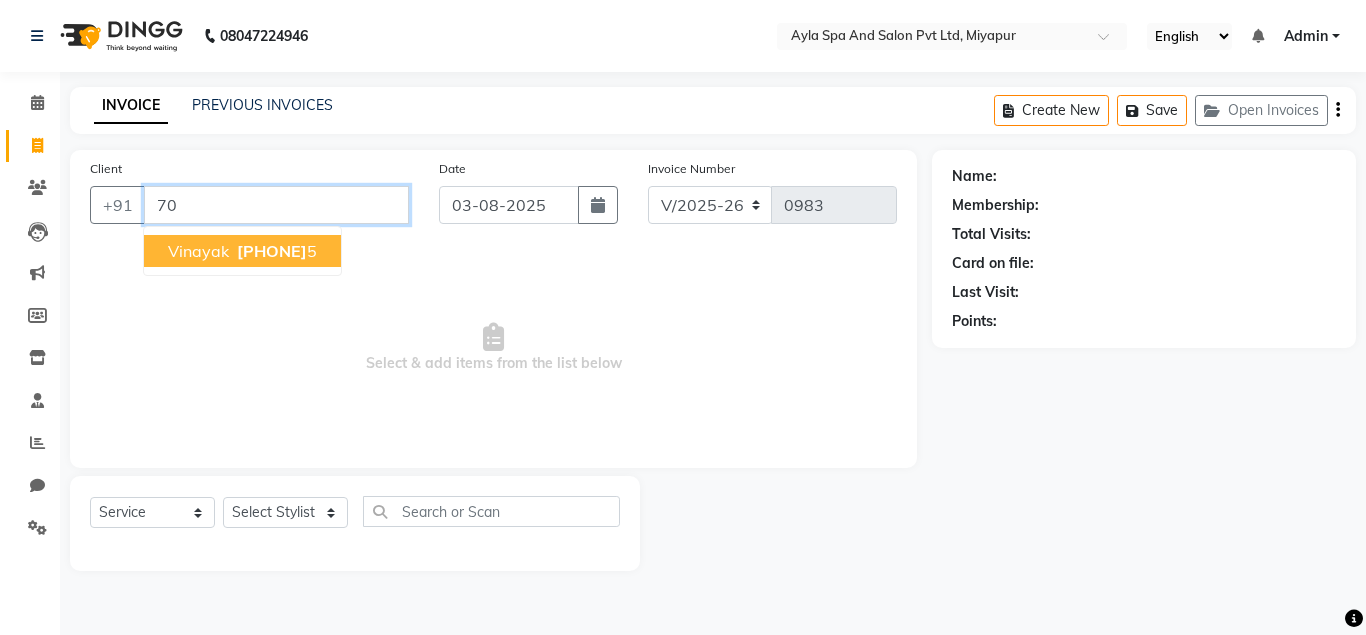 type on "7" 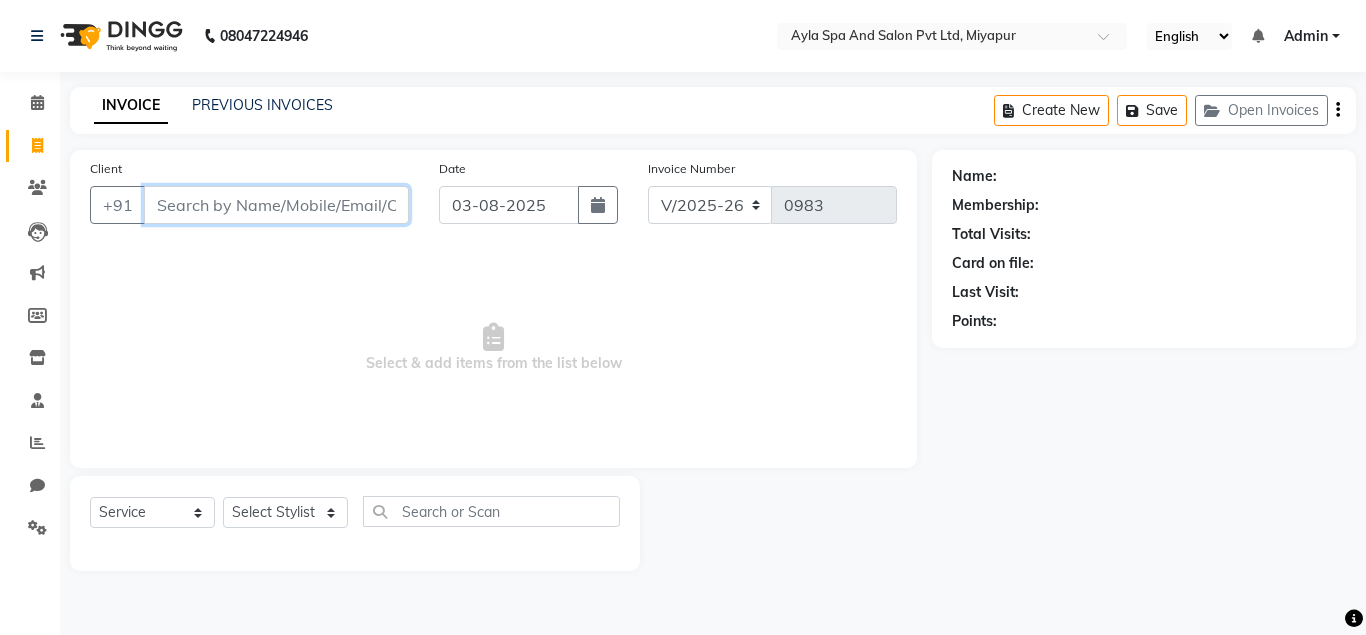 click on "Client" at bounding box center [276, 205] 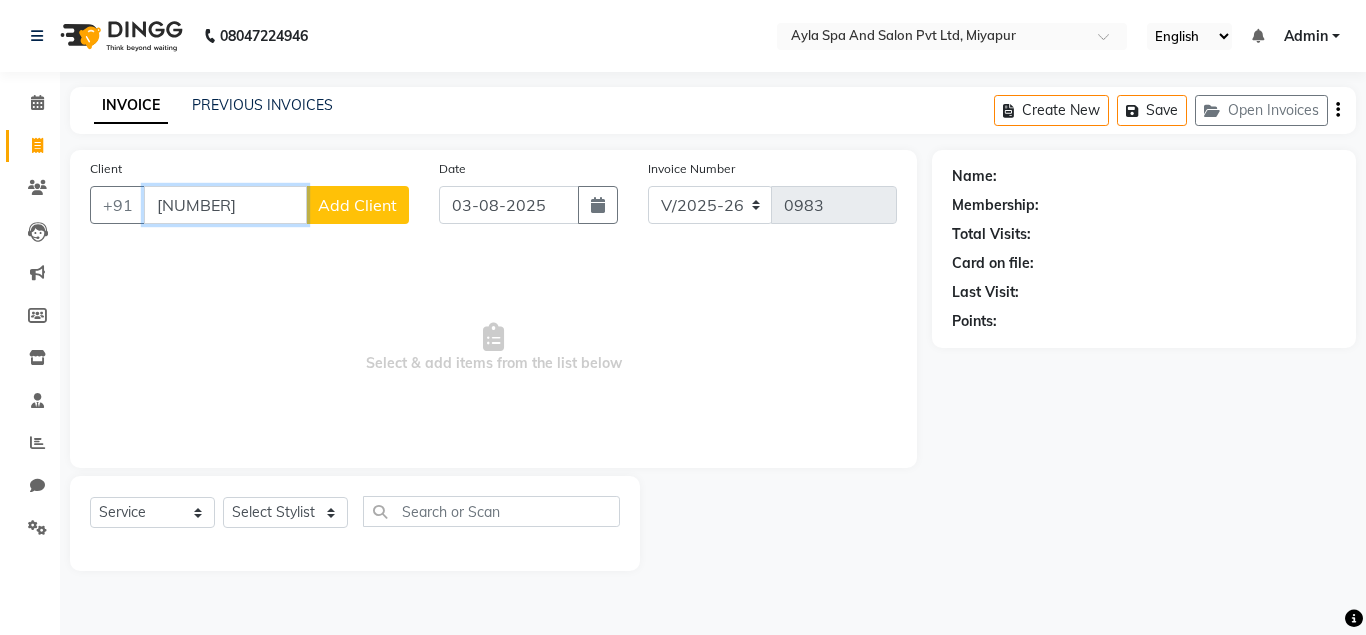 type on "[NUMBER]" 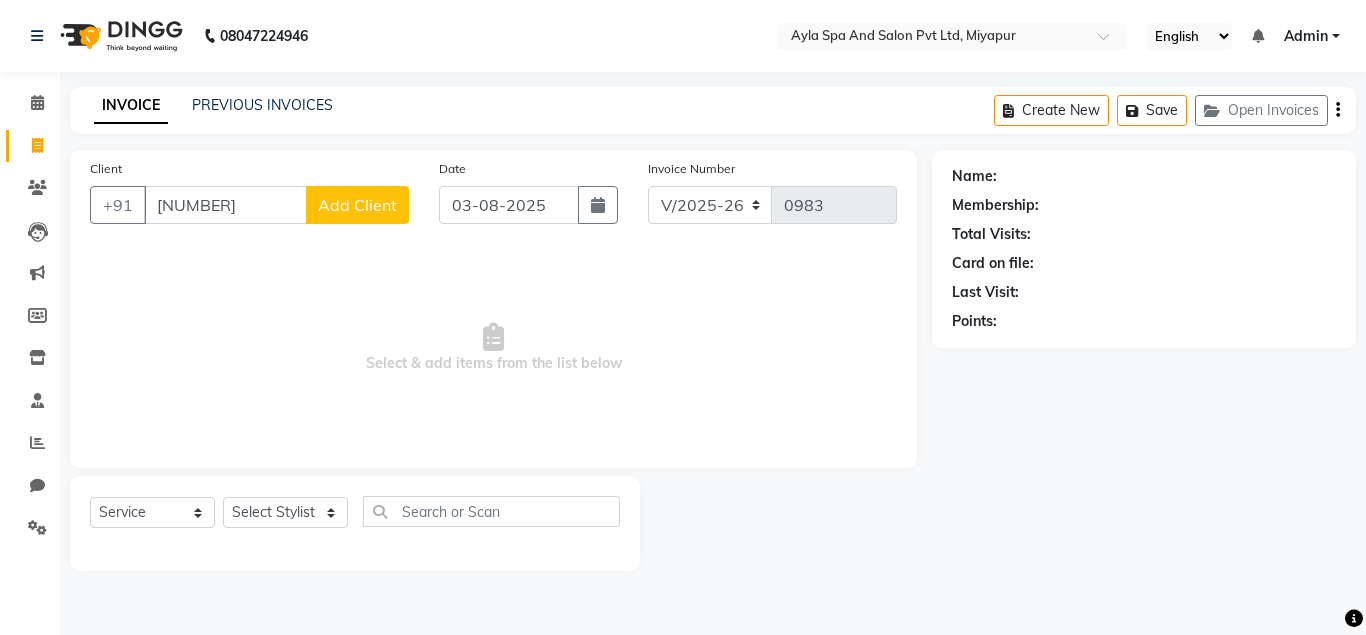 click on "Add Client" 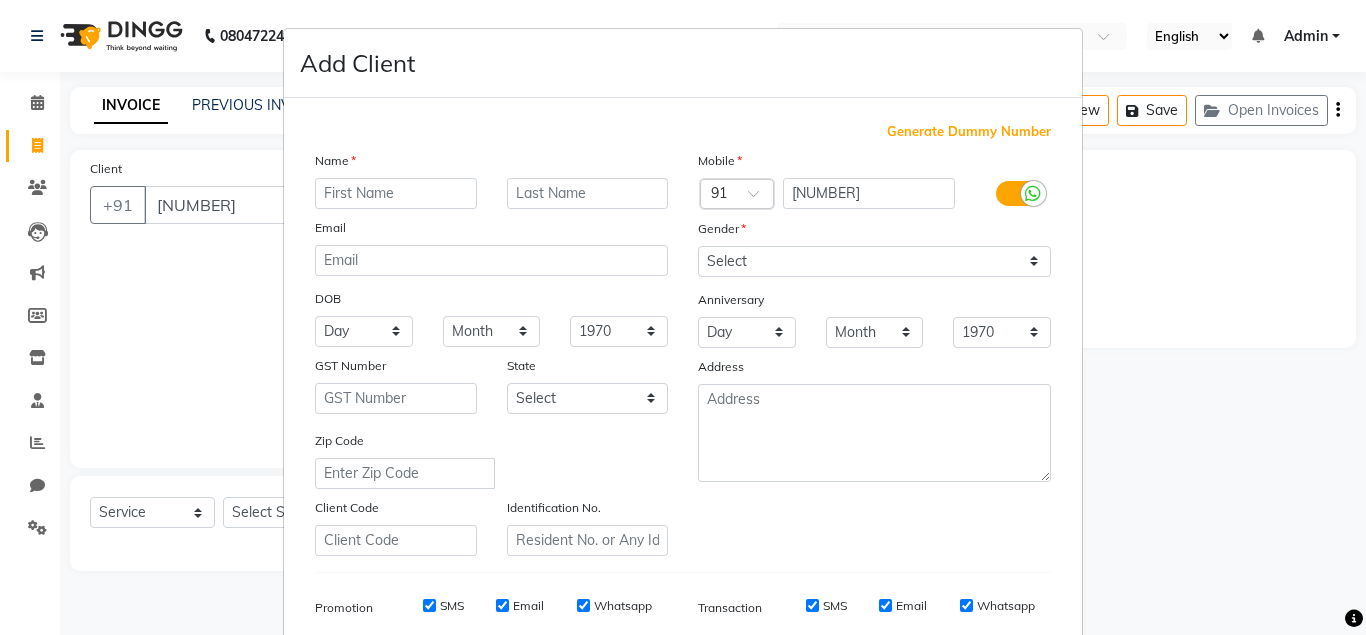 click at bounding box center (396, 193) 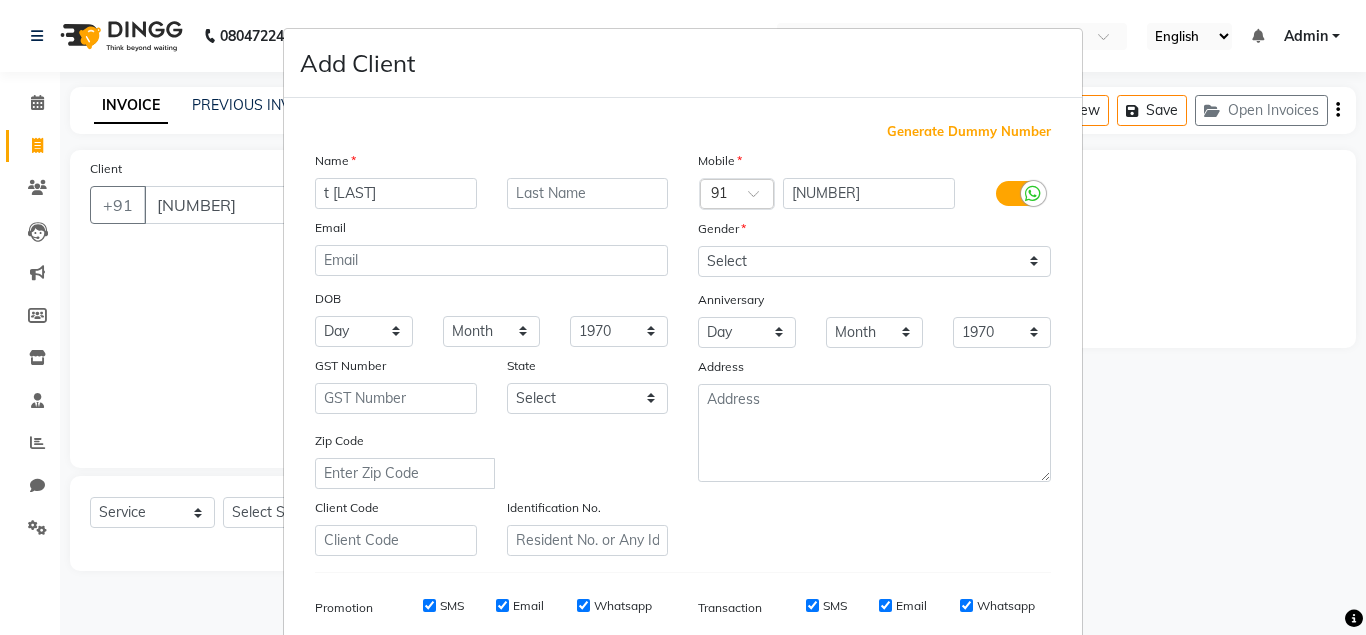 type on "t [LAST]" 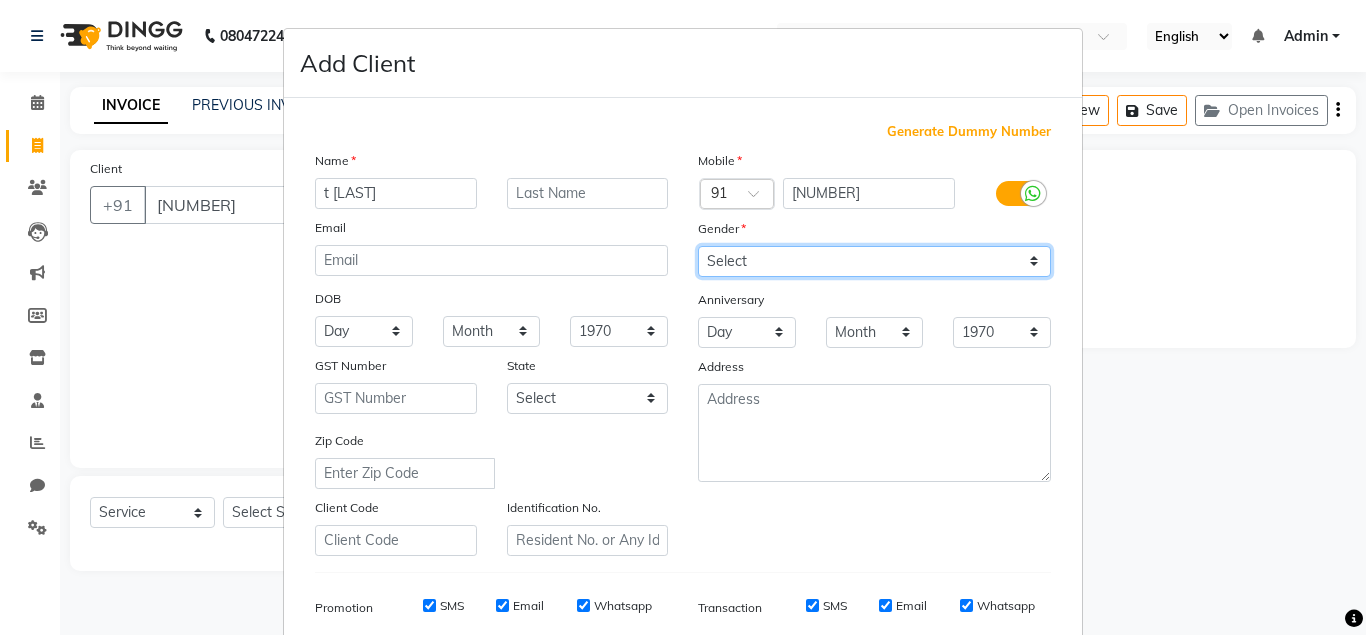 click on "Select Male Female Other Prefer Not To Say" at bounding box center [874, 261] 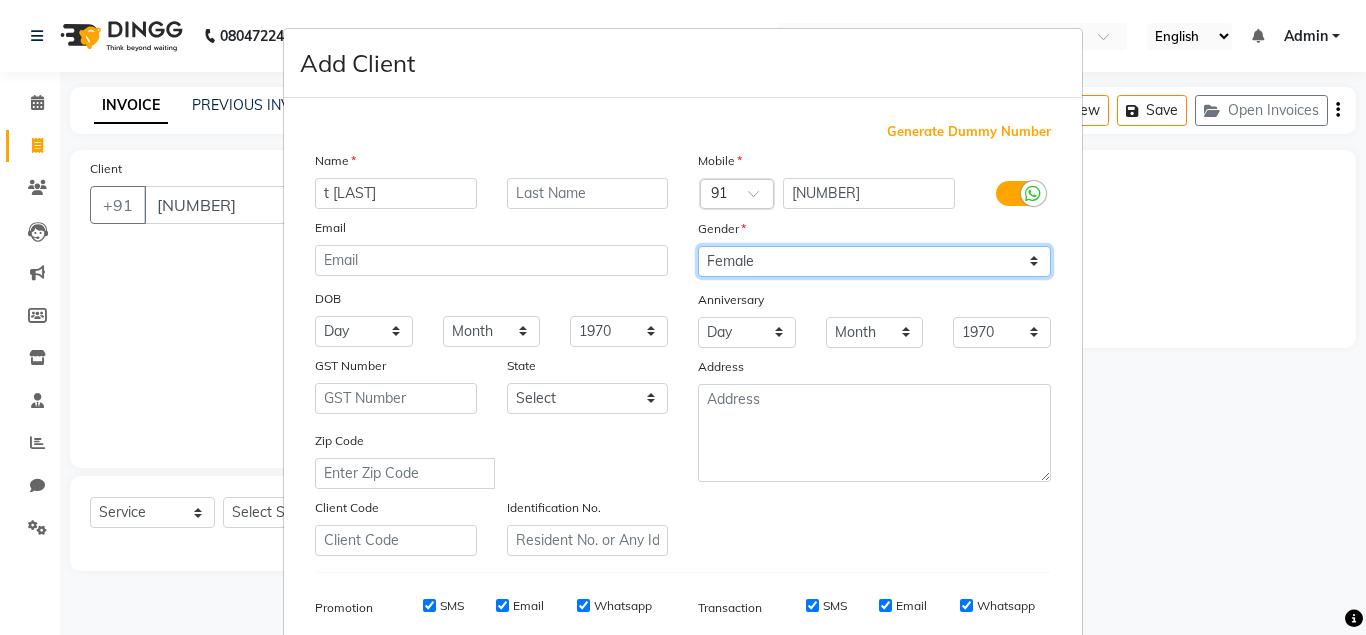 click on "Female" at bounding box center [0, 0] 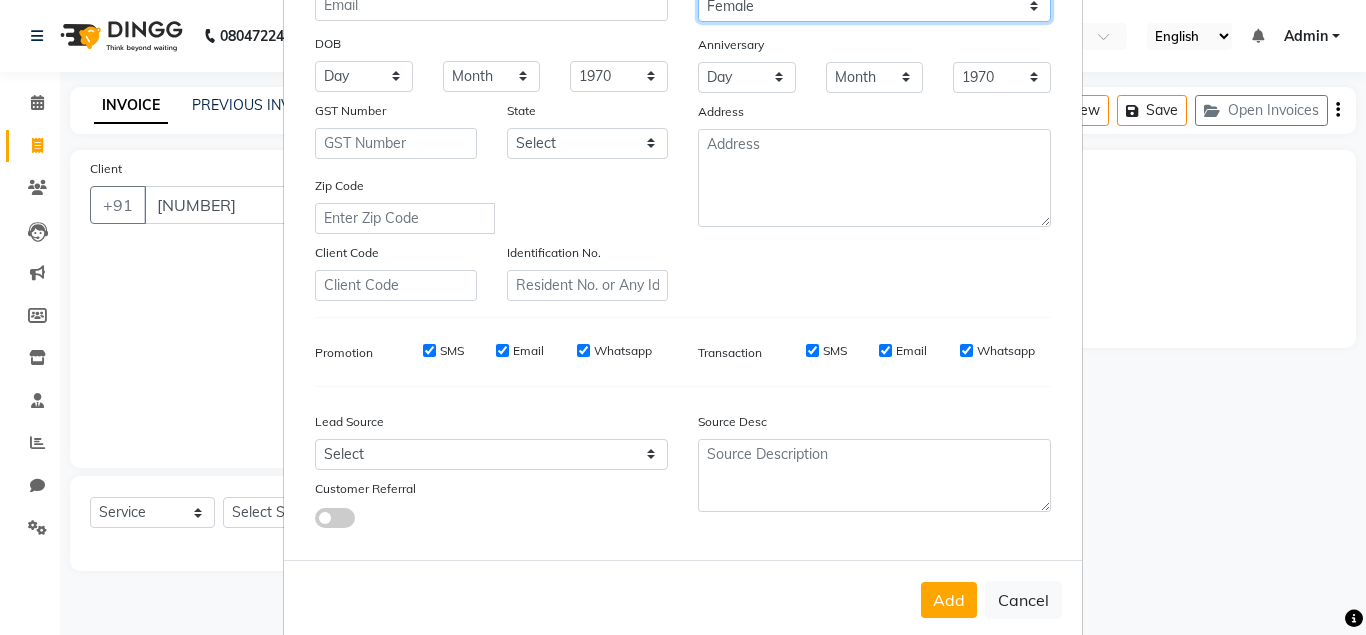 scroll, scrollTop: 288, scrollLeft: 0, axis: vertical 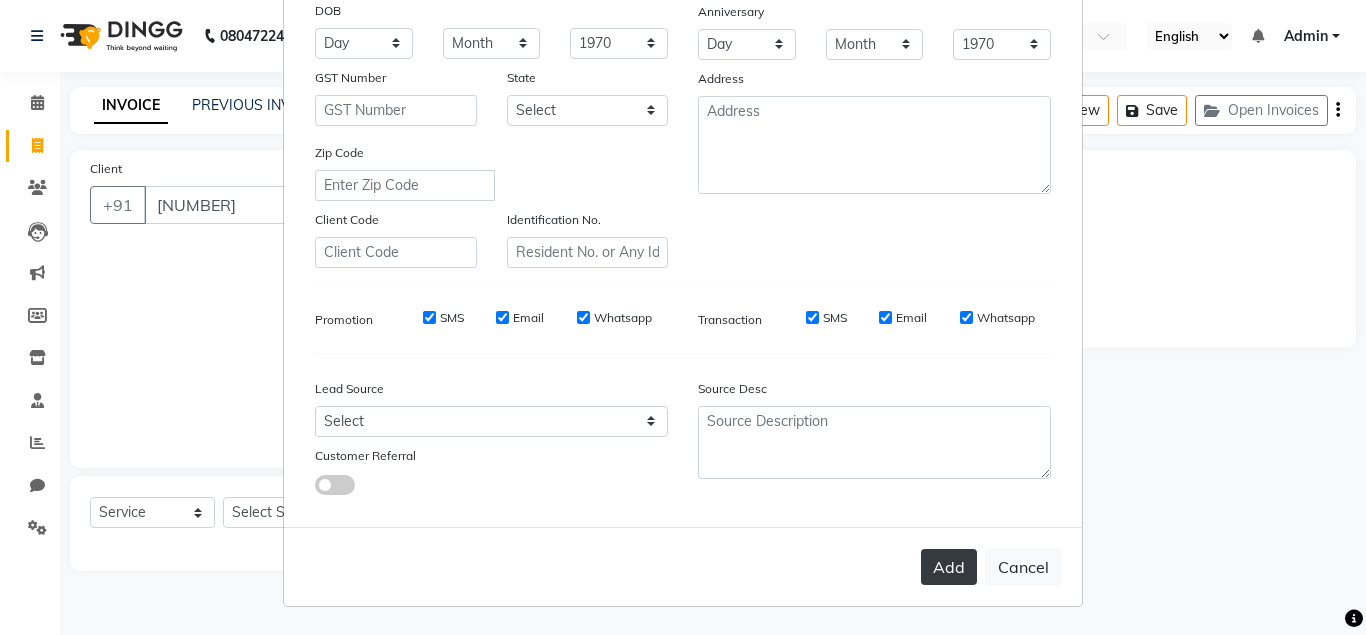 click on "Add" at bounding box center (949, 567) 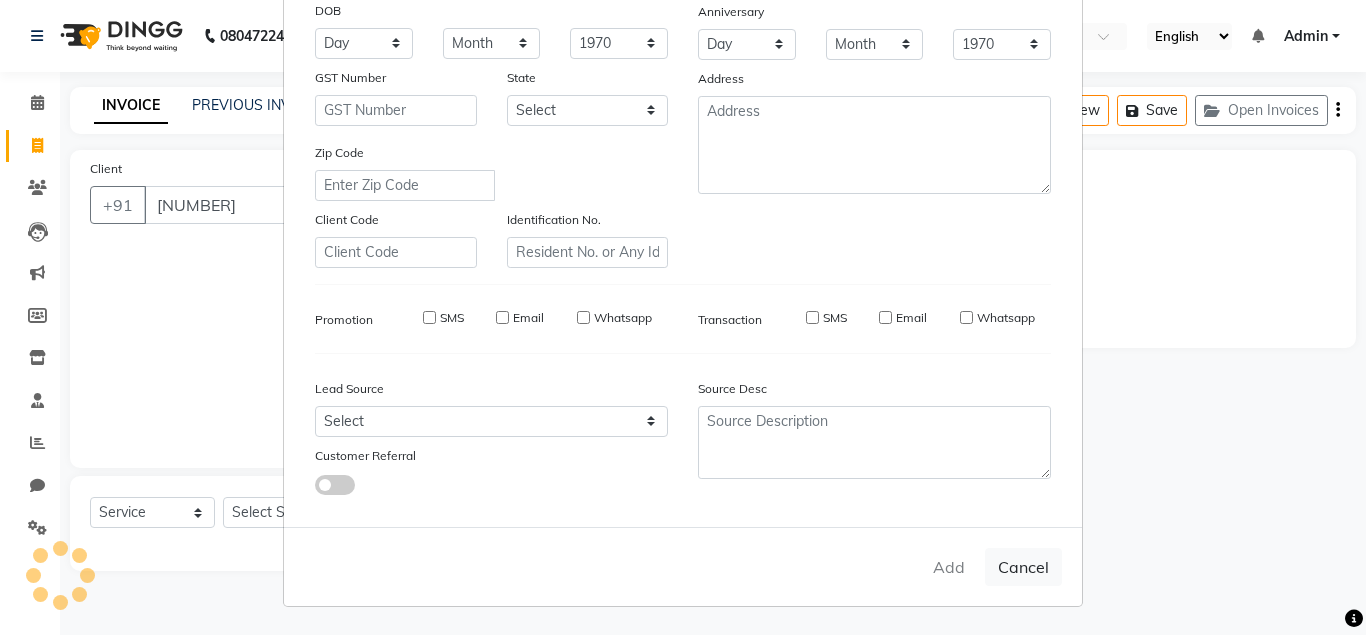 type 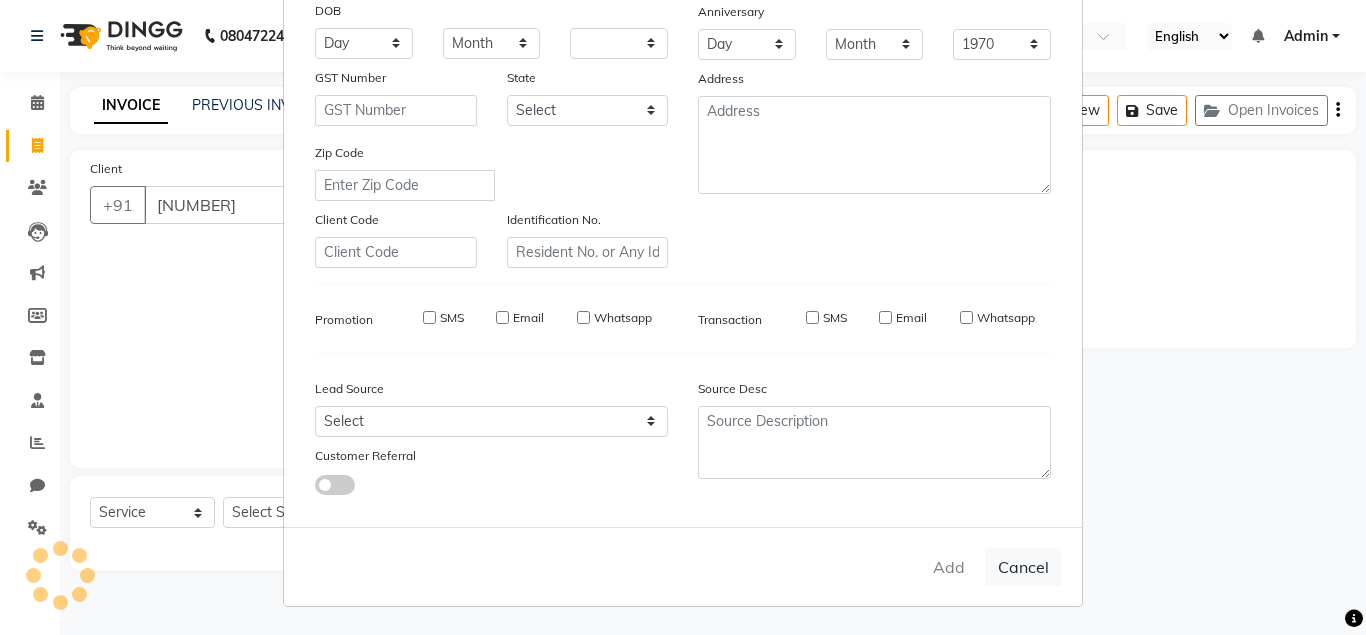type 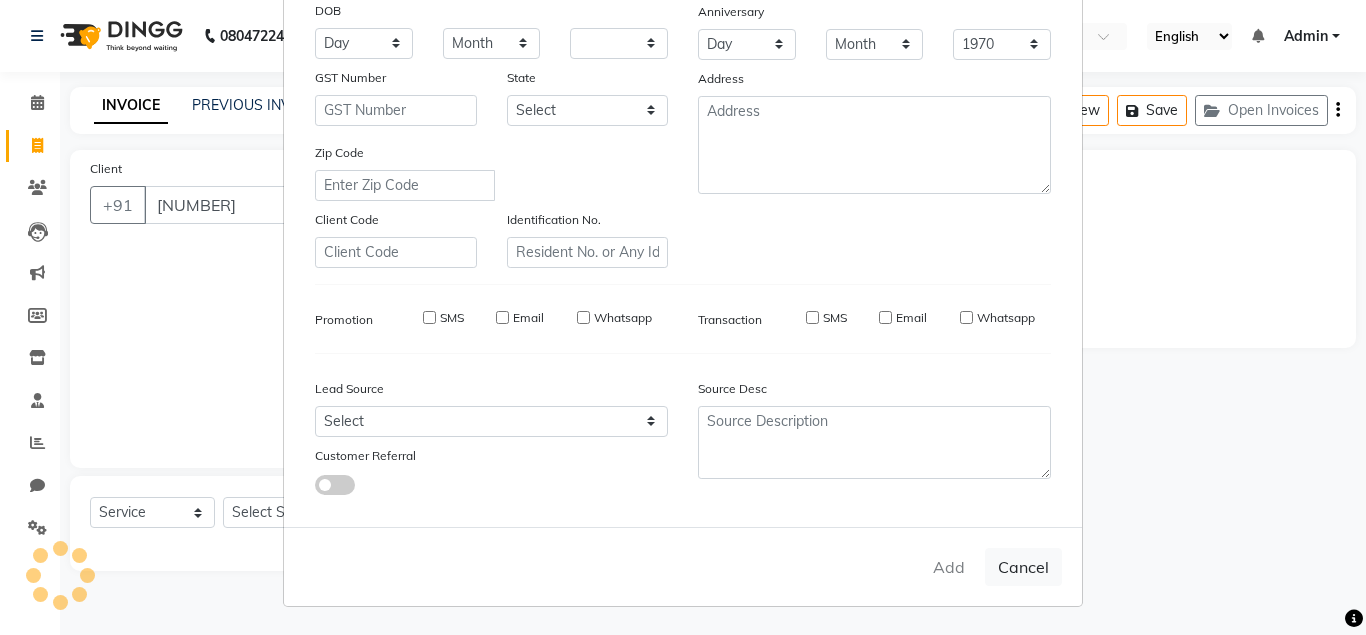 select 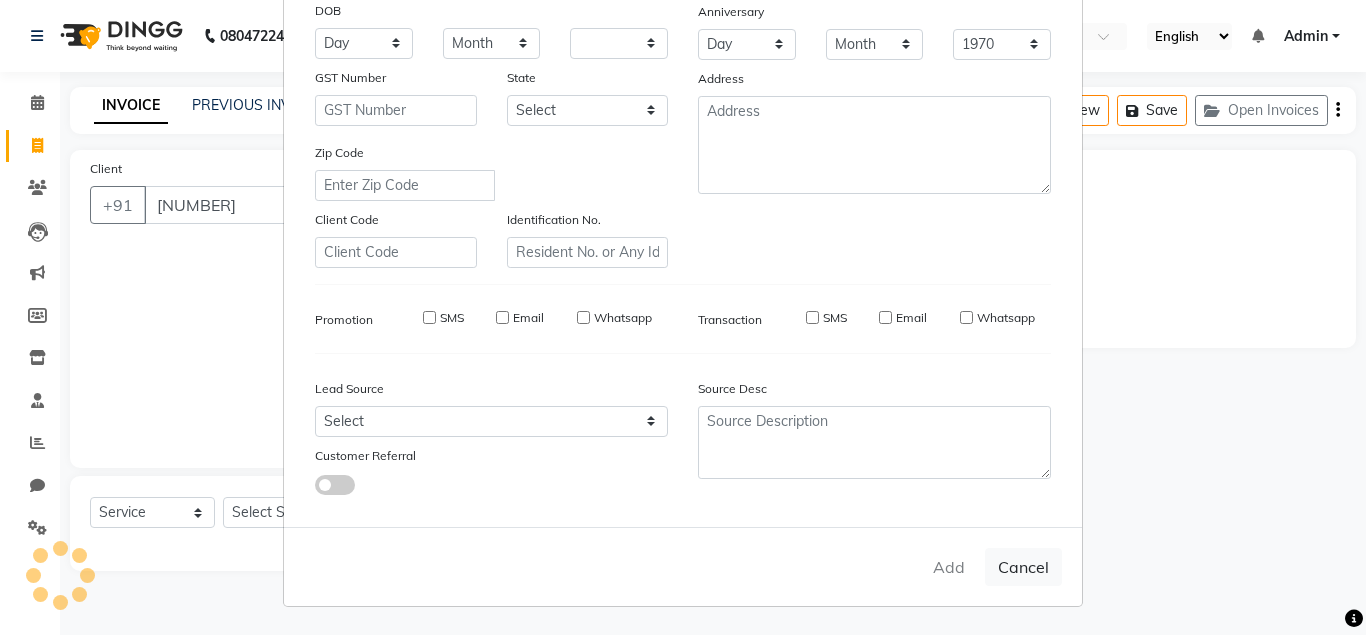 select 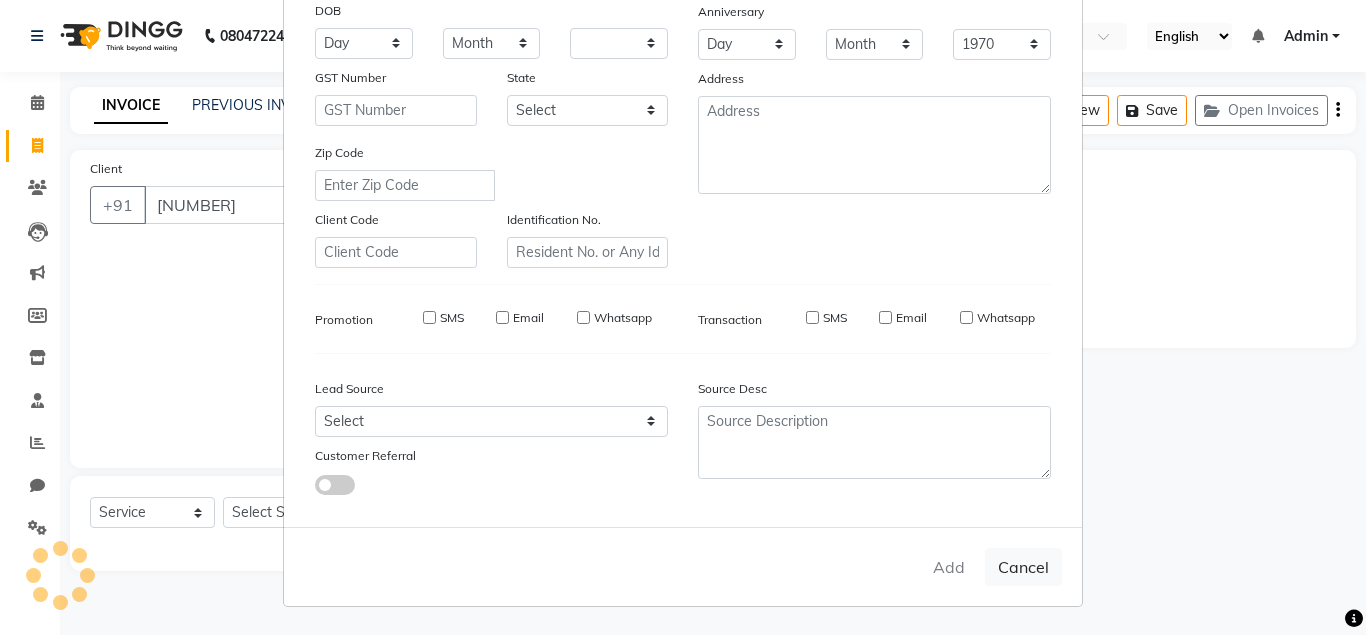 select 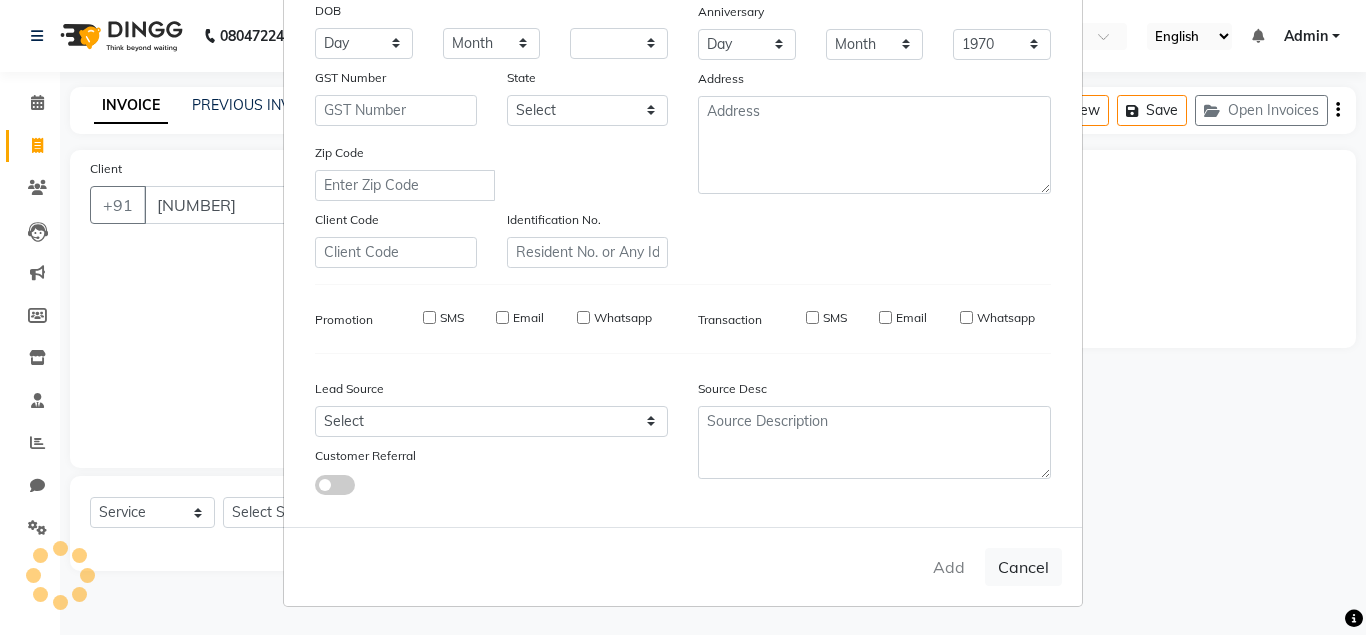 checkbox on "false" 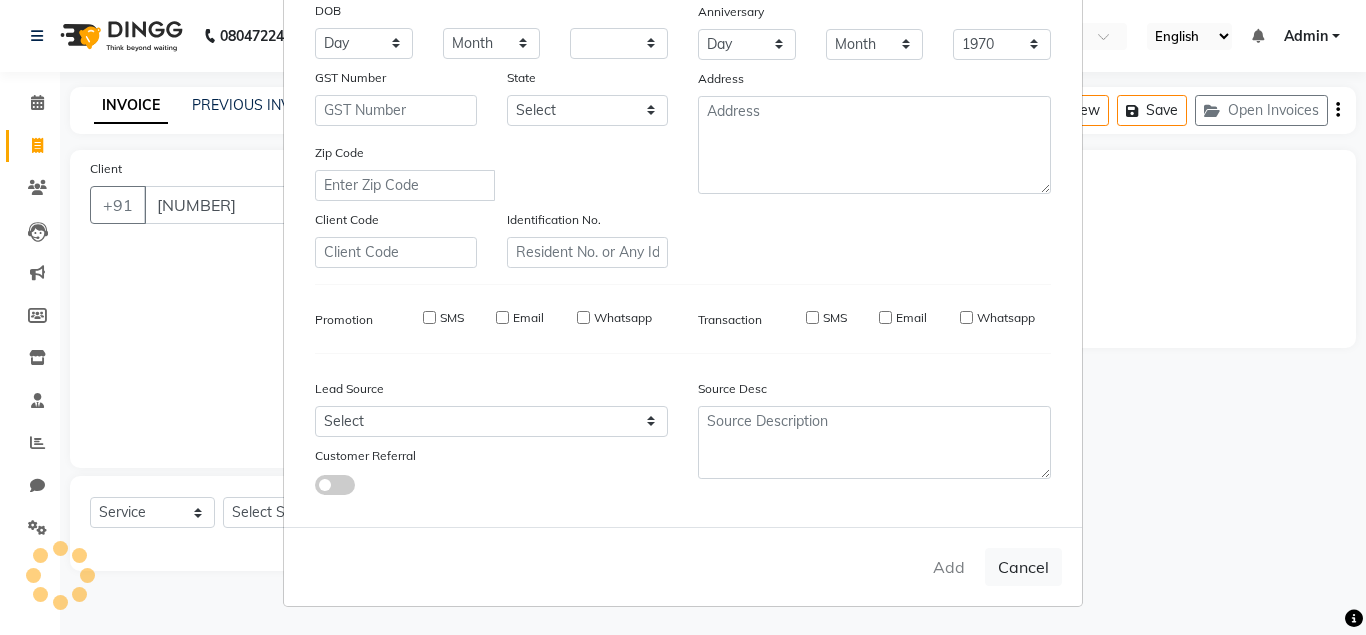 checkbox on "false" 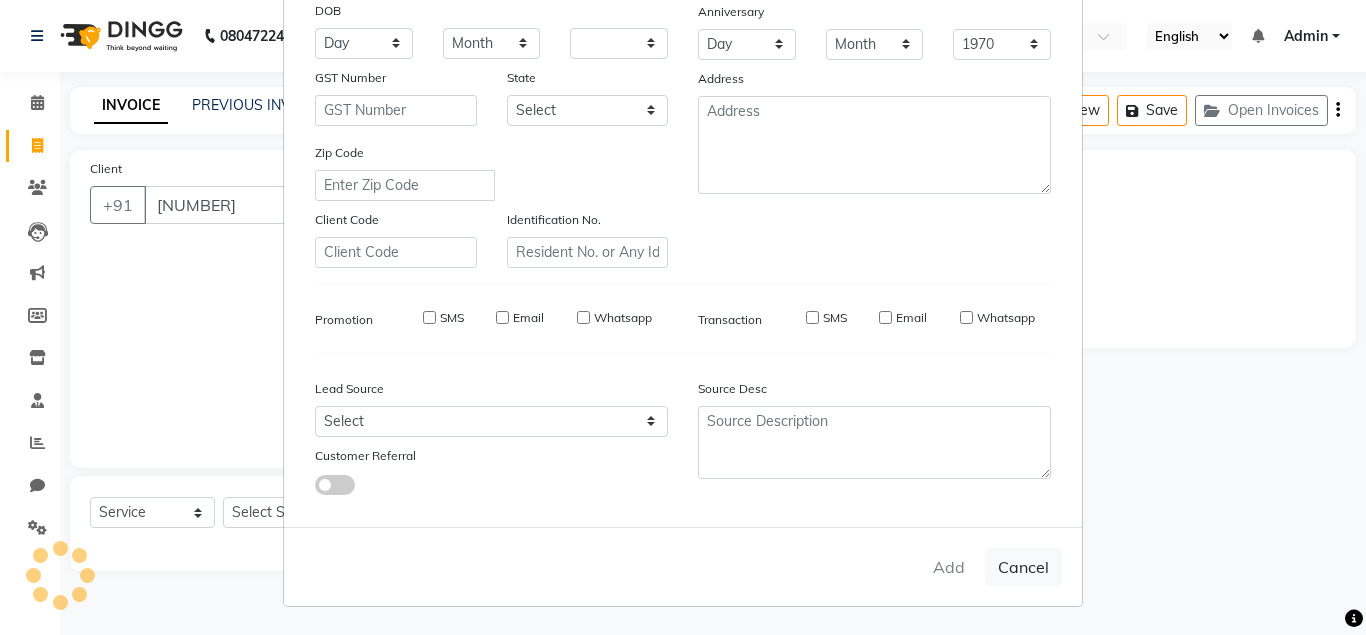 checkbox on "false" 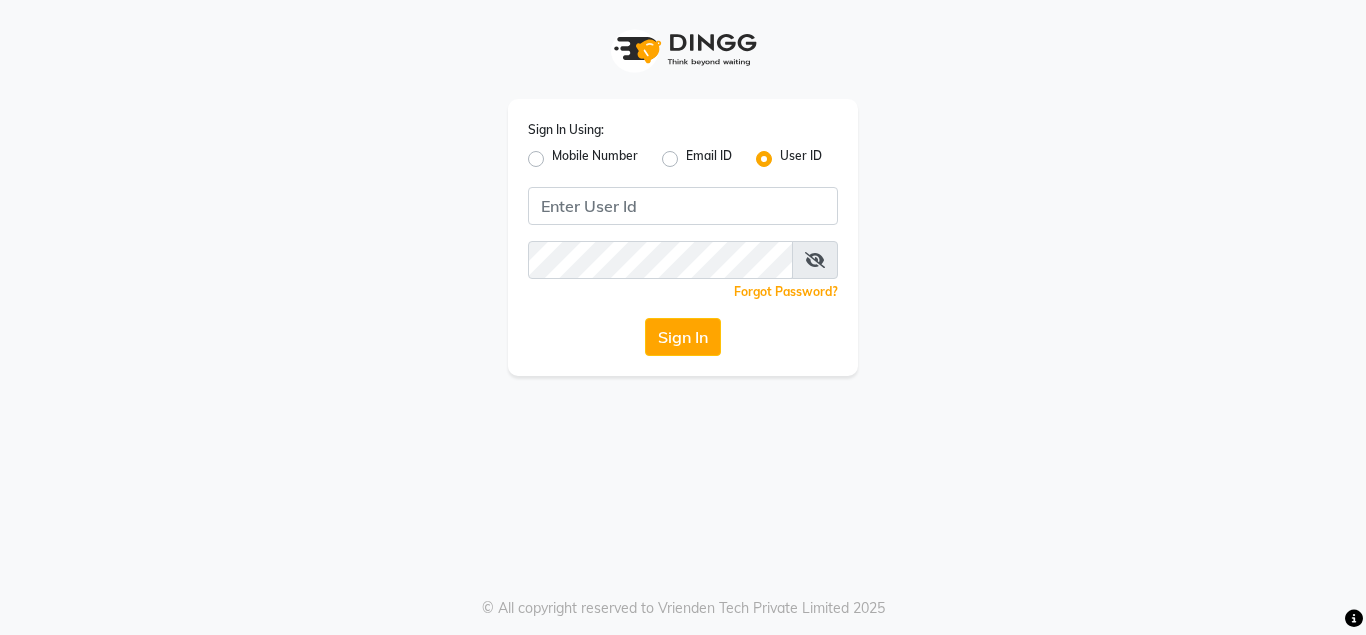 scroll, scrollTop: 0, scrollLeft: 0, axis: both 